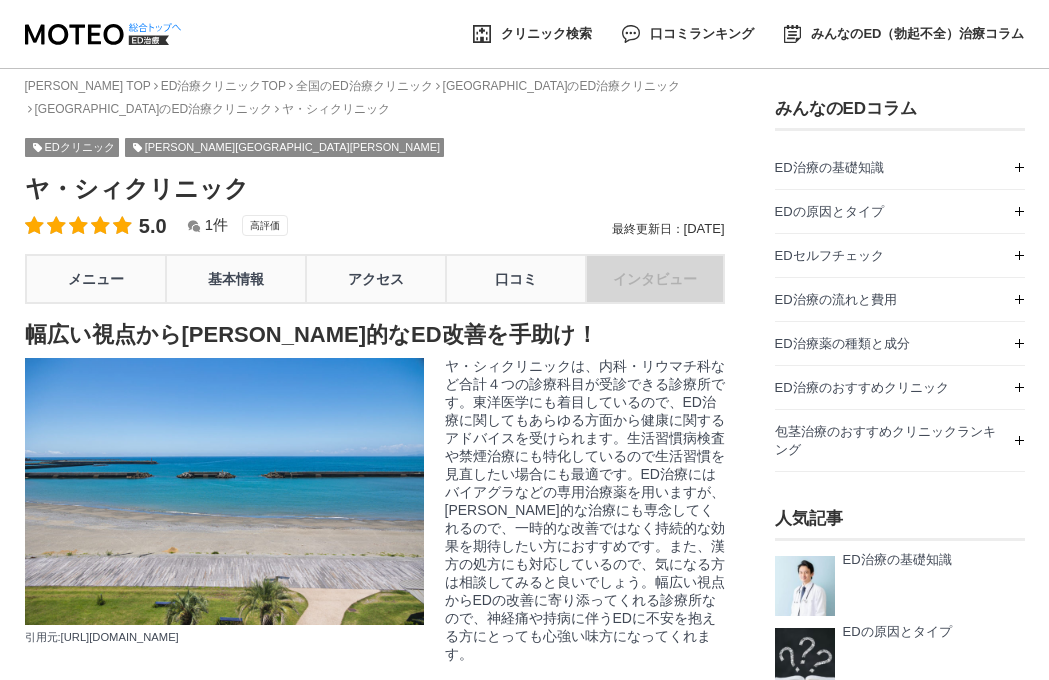 scroll, scrollTop: 0, scrollLeft: 0, axis: both 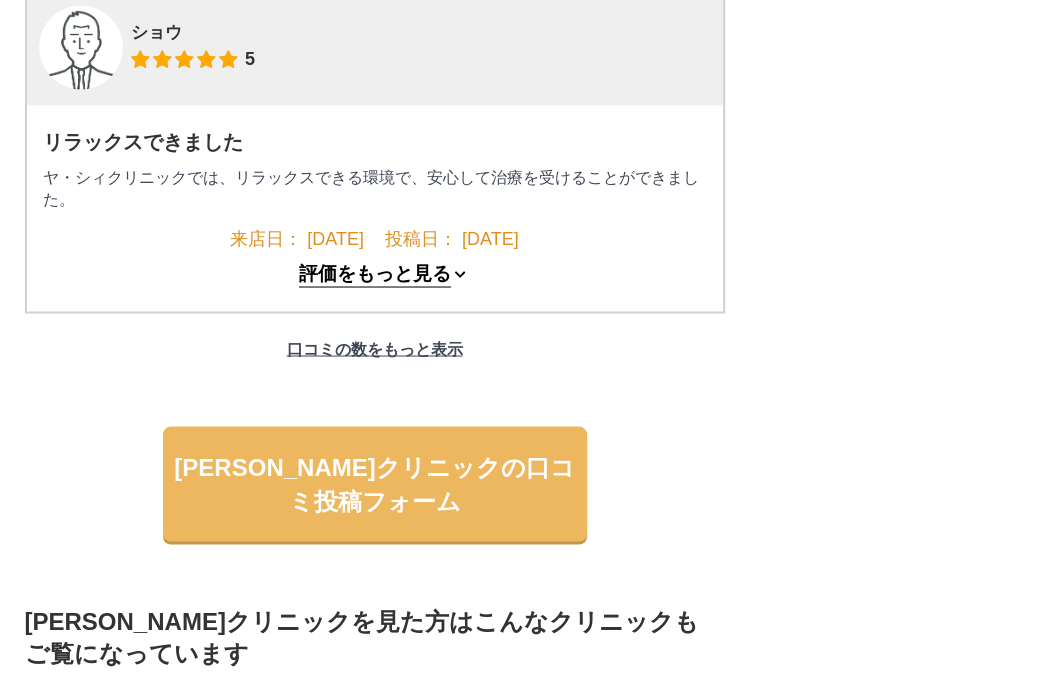 click on "評価をもっと見る" at bounding box center [375, 274] 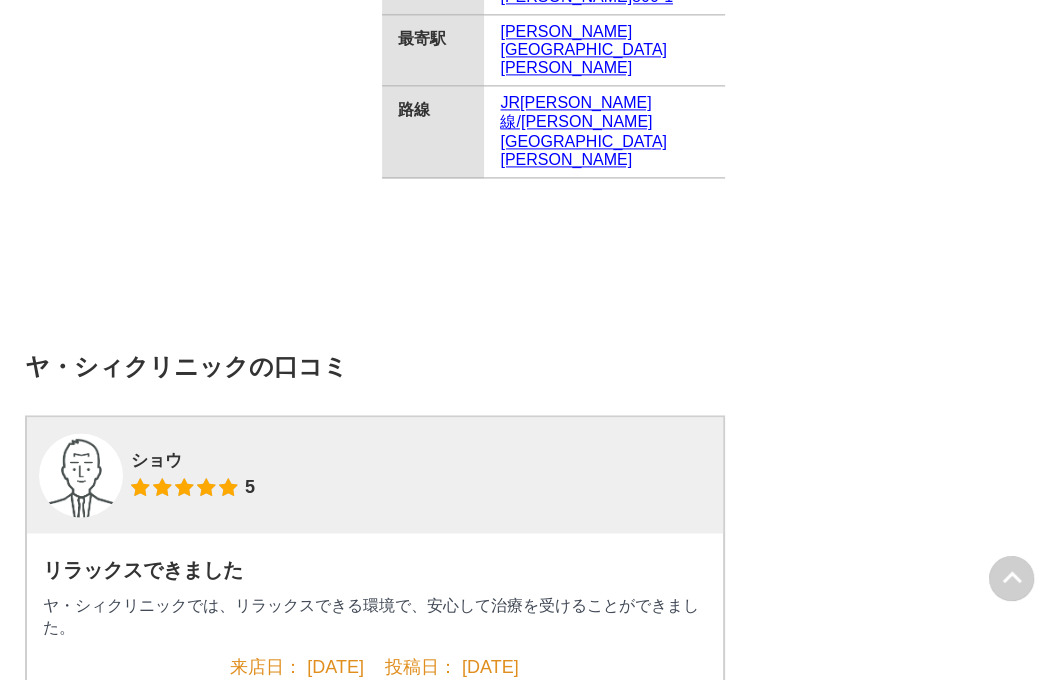 scroll, scrollTop: 2016, scrollLeft: 0, axis: vertical 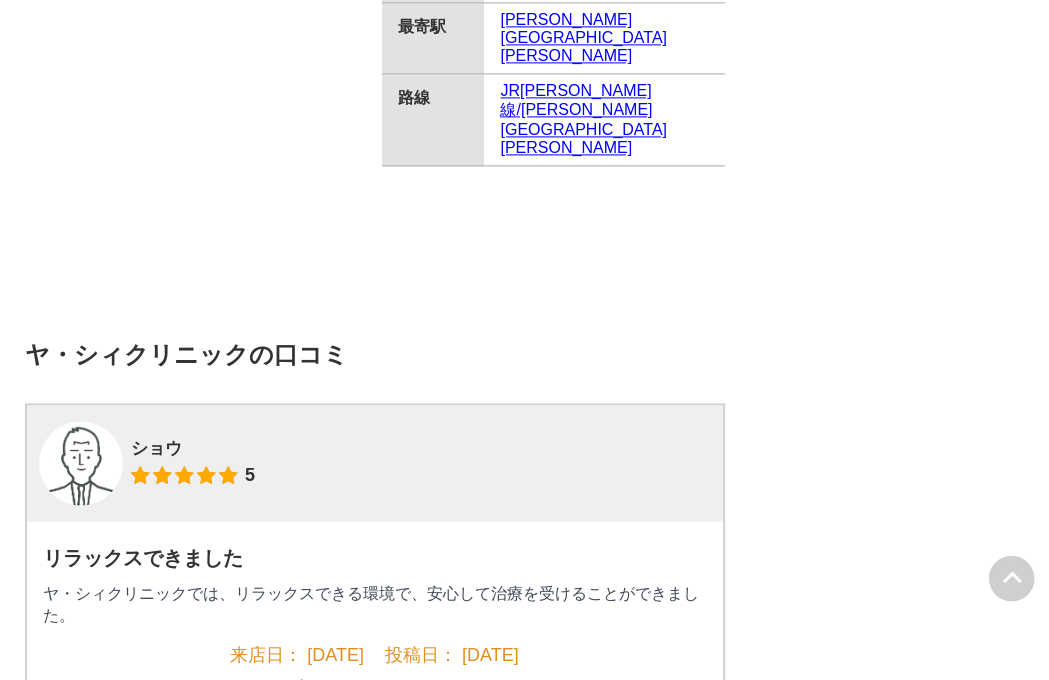 click at bounding box center [81, 466] 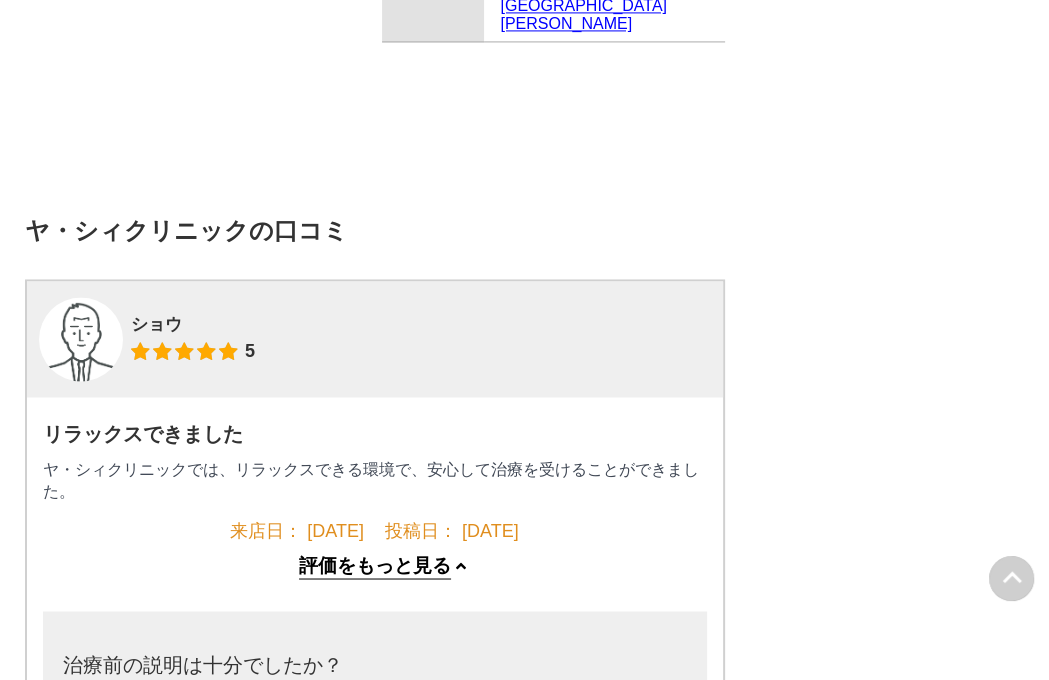 scroll, scrollTop: 2286, scrollLeft: 0, axis: vertical 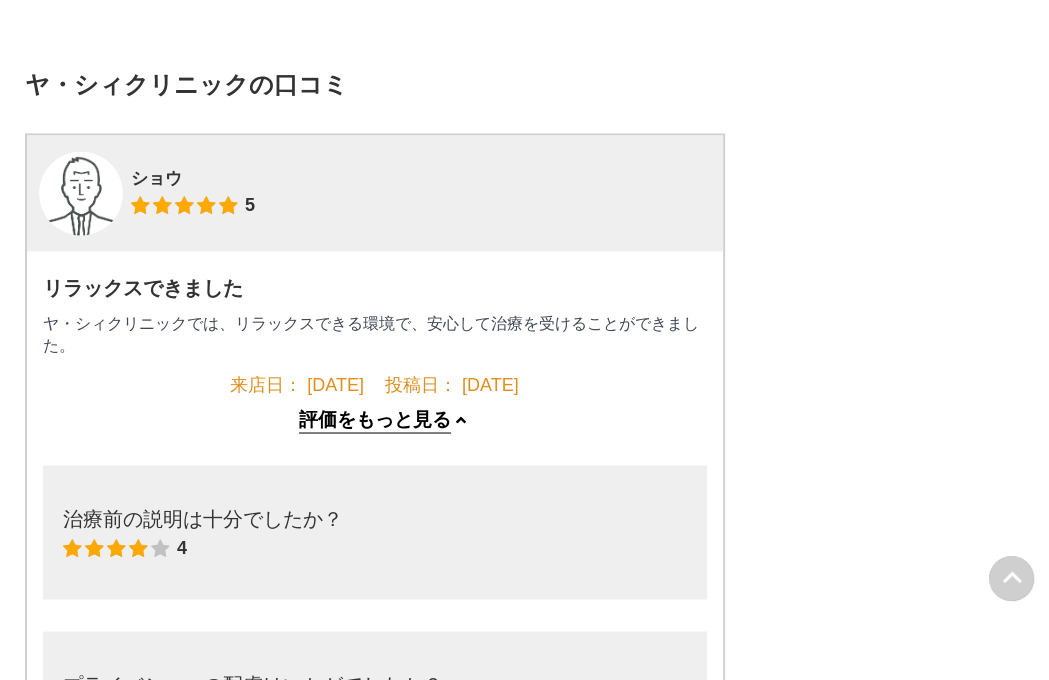 click on "評価をもっと見る" at bounding box center [375, 420] 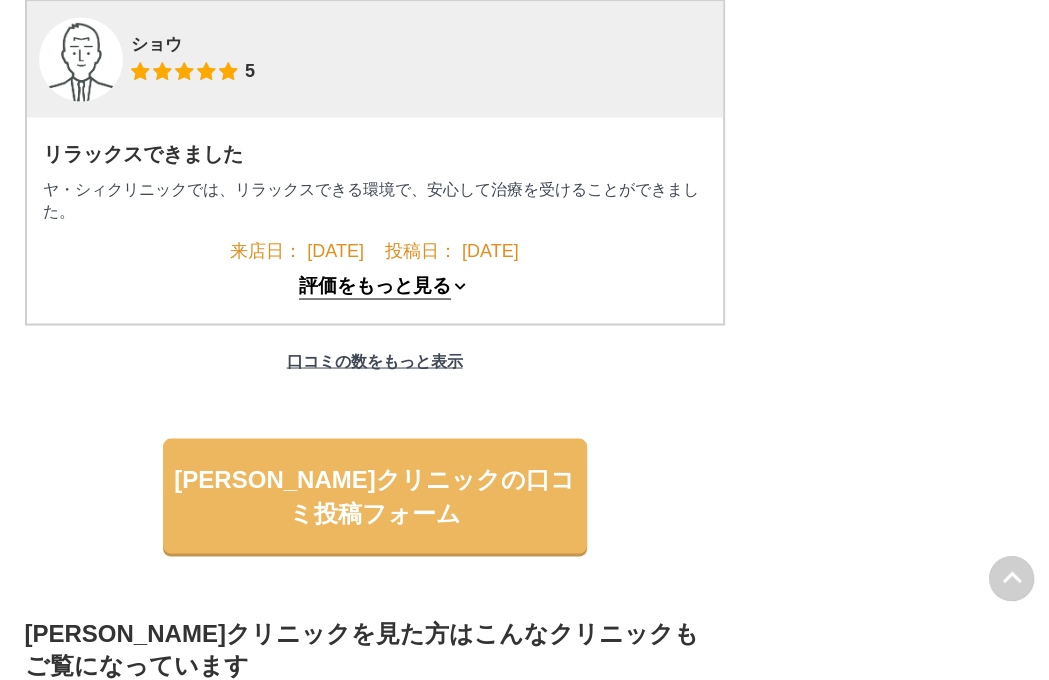 scroll, scrollTop: 2423, scrollLeft: 0, axis: vertical 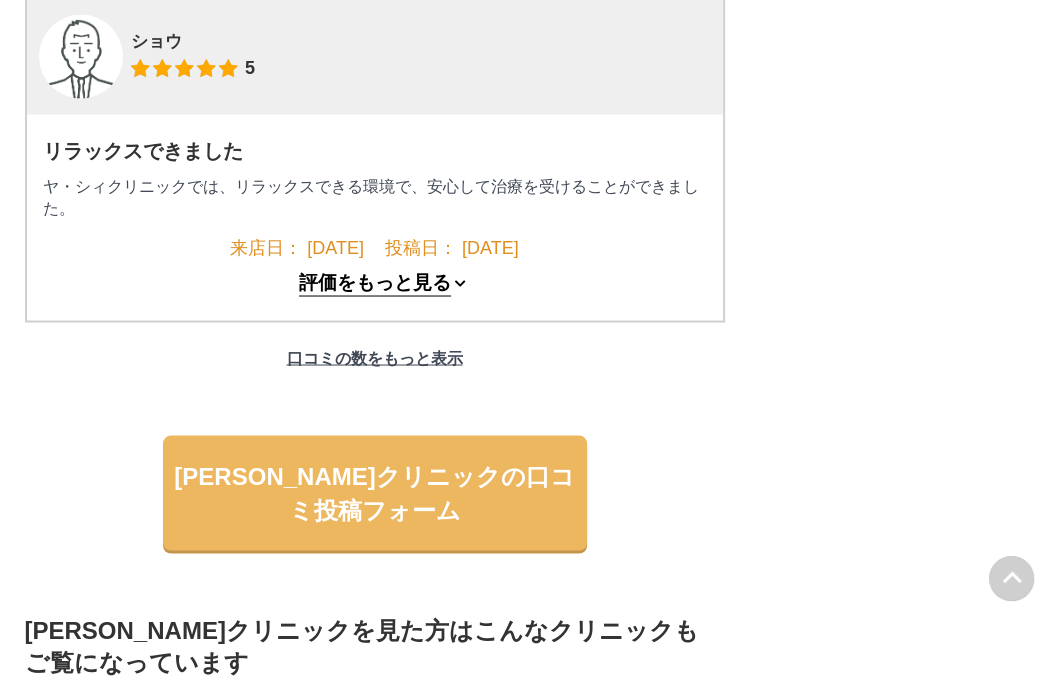click on "支払方法
現金可
ヤ・シィクリニックの特徴・こだわり
バイアグラ
レビトラ
住所 5" at bounding box center (375, -330) 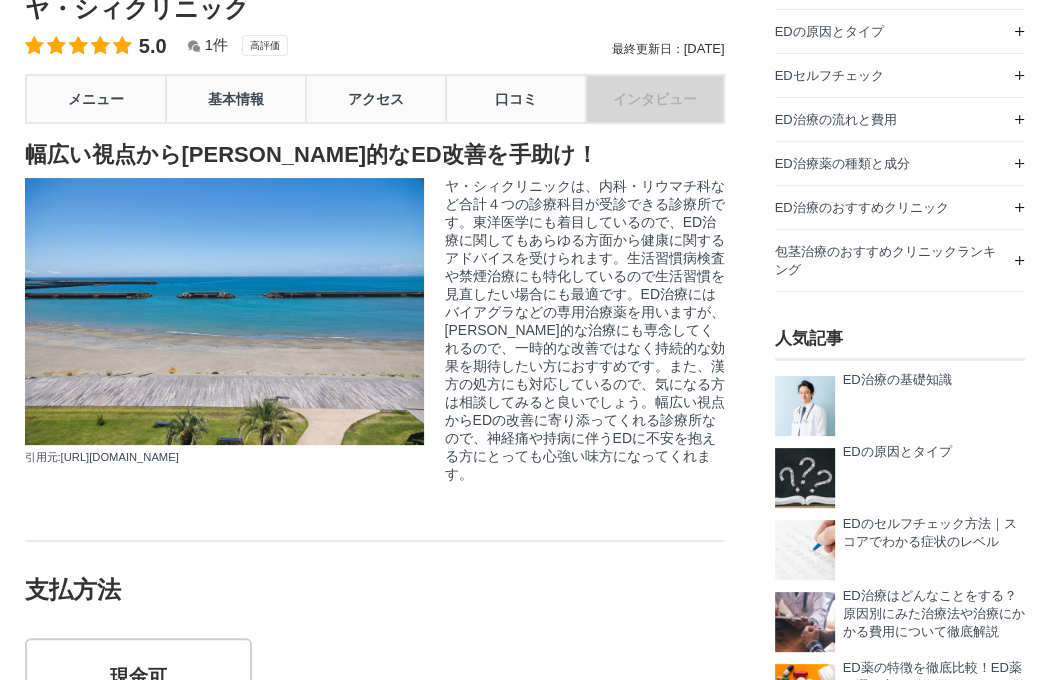 scroll, scrollTop: 80, scrollLeft: 0, axis: vertical 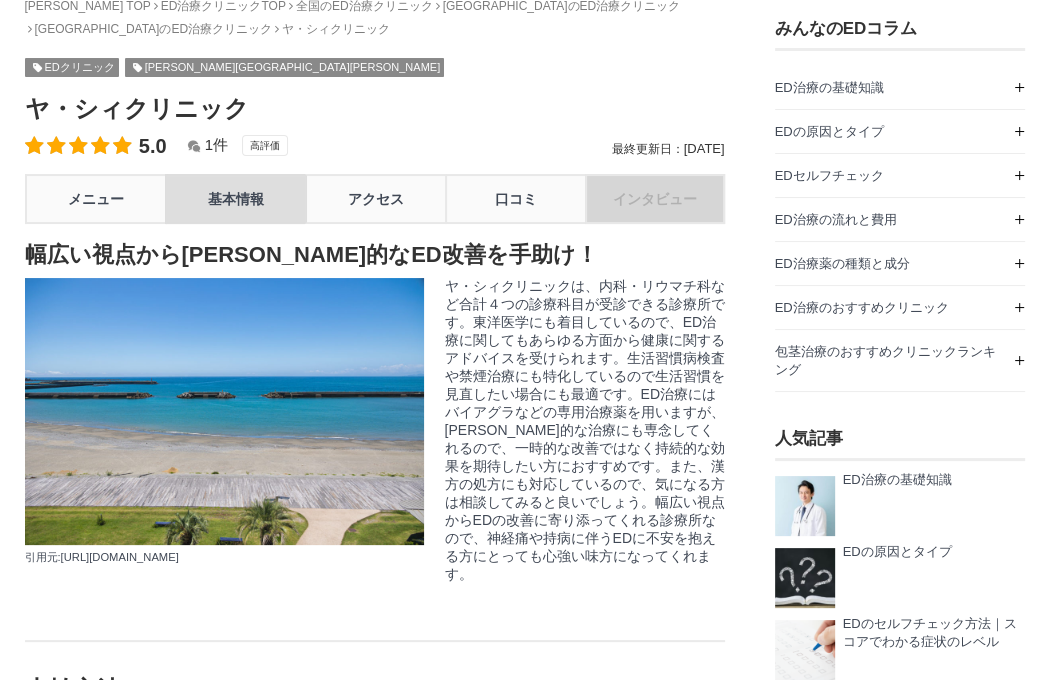 click on "基本情報" at bounding box center (235, 199) 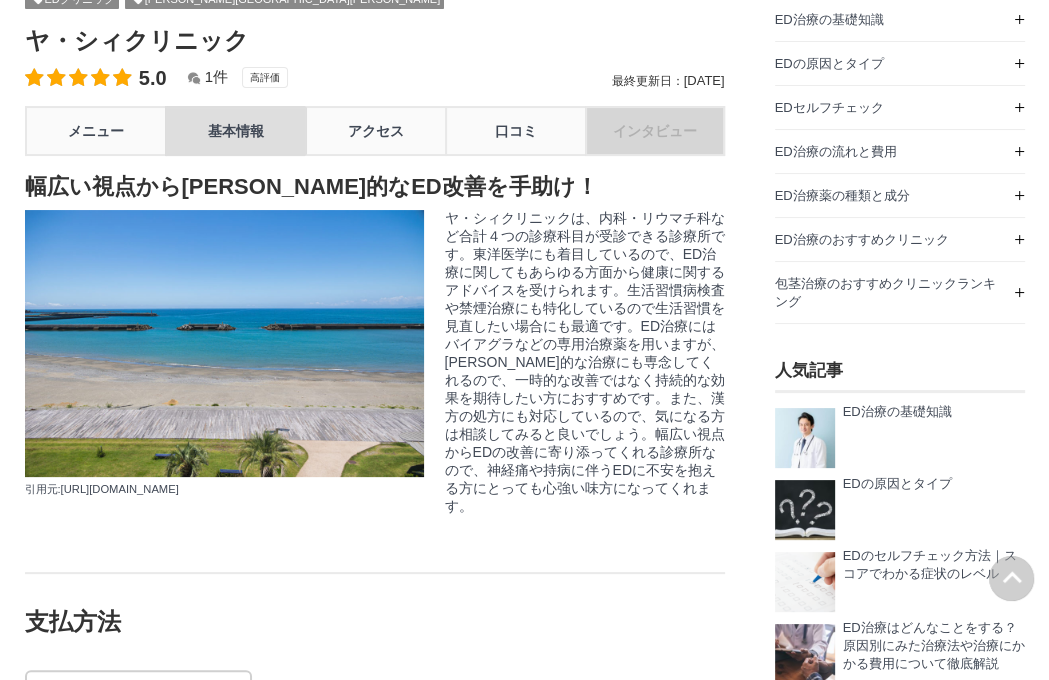 scroll, scrollTop: 0, scrollLeft: 0, axis: both 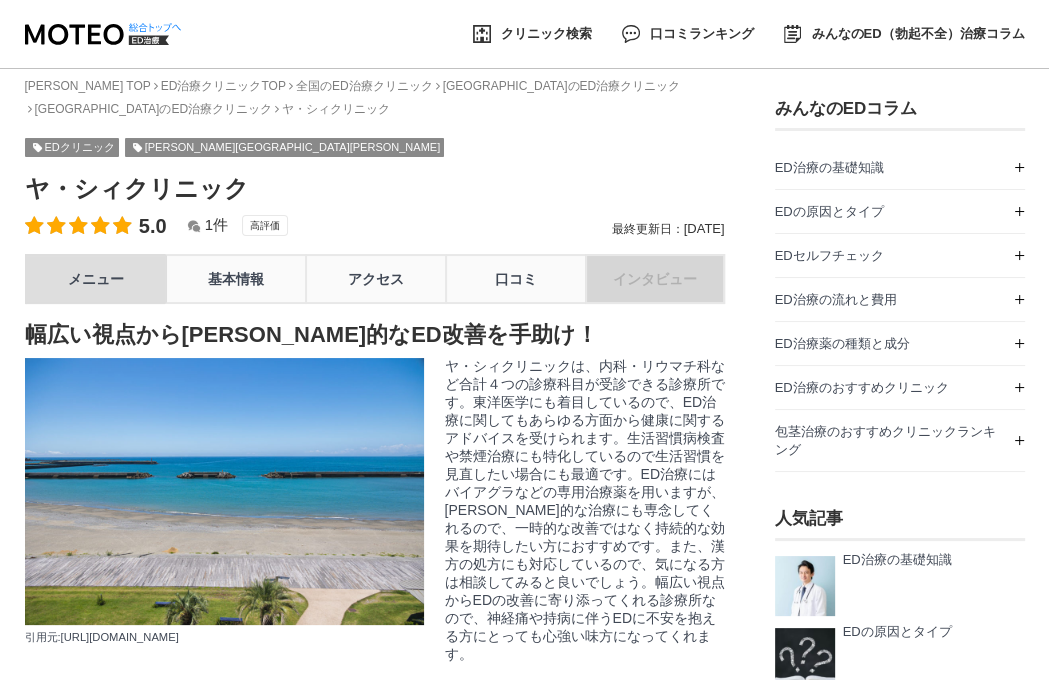 click on "メニュー" at bounding box center (95, 279) 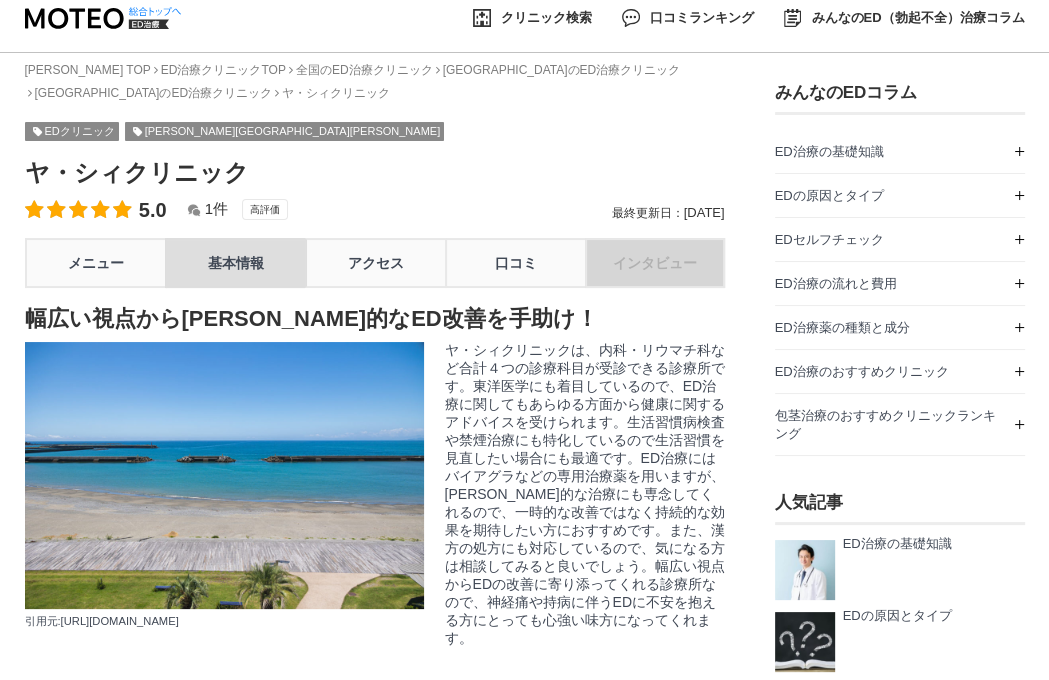scroll, scrollTop: 0, scrollLeft: 0, axis: both 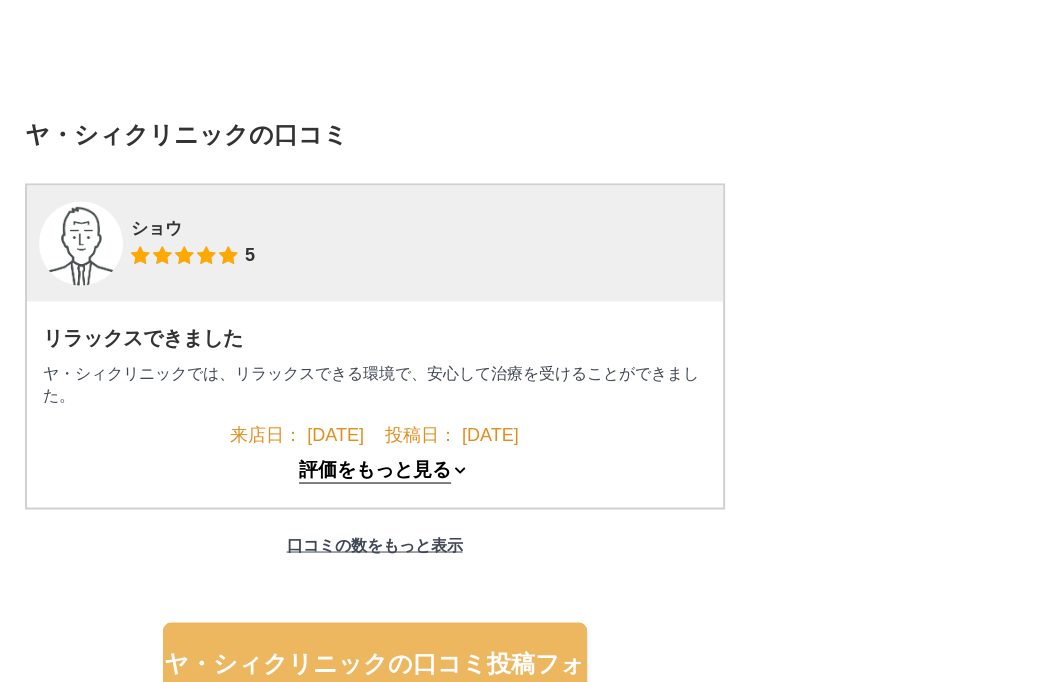 click at bounding box center (81, 246) 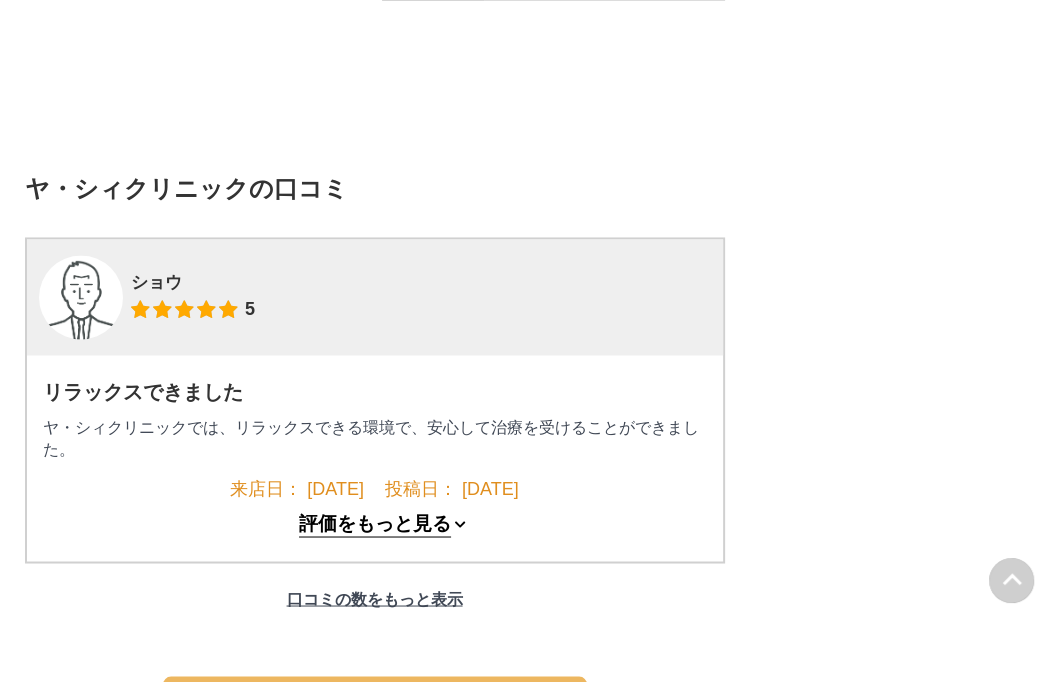 scroll, scrollTop: 2180, scrollLeft: 0, axis: vertical 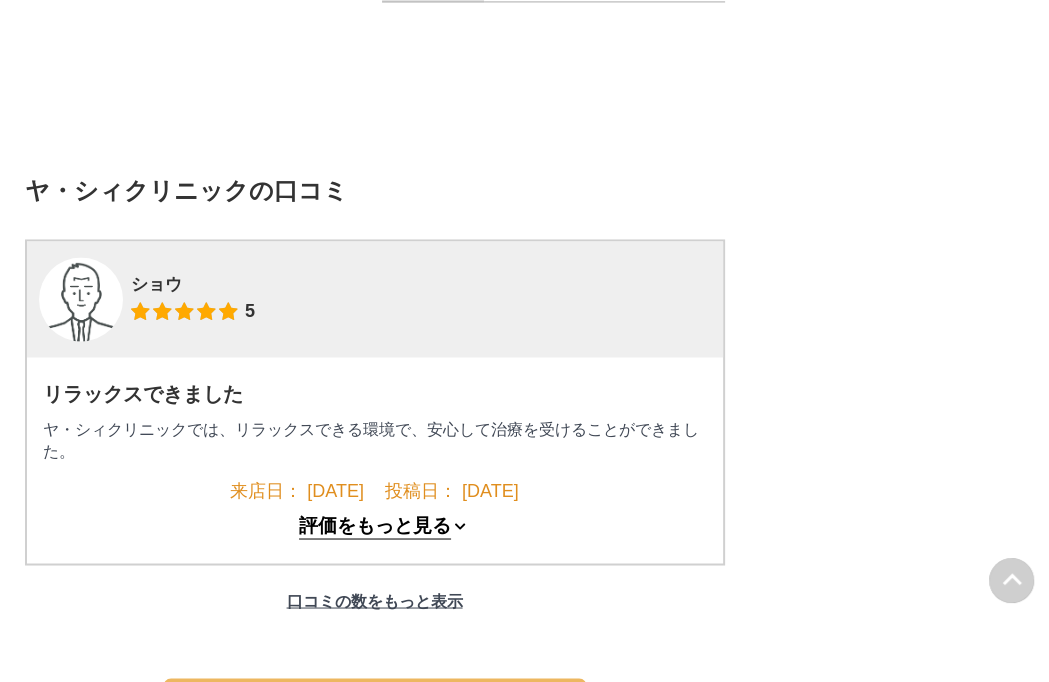 click on "ショウ" at bounding box center [193, 284] 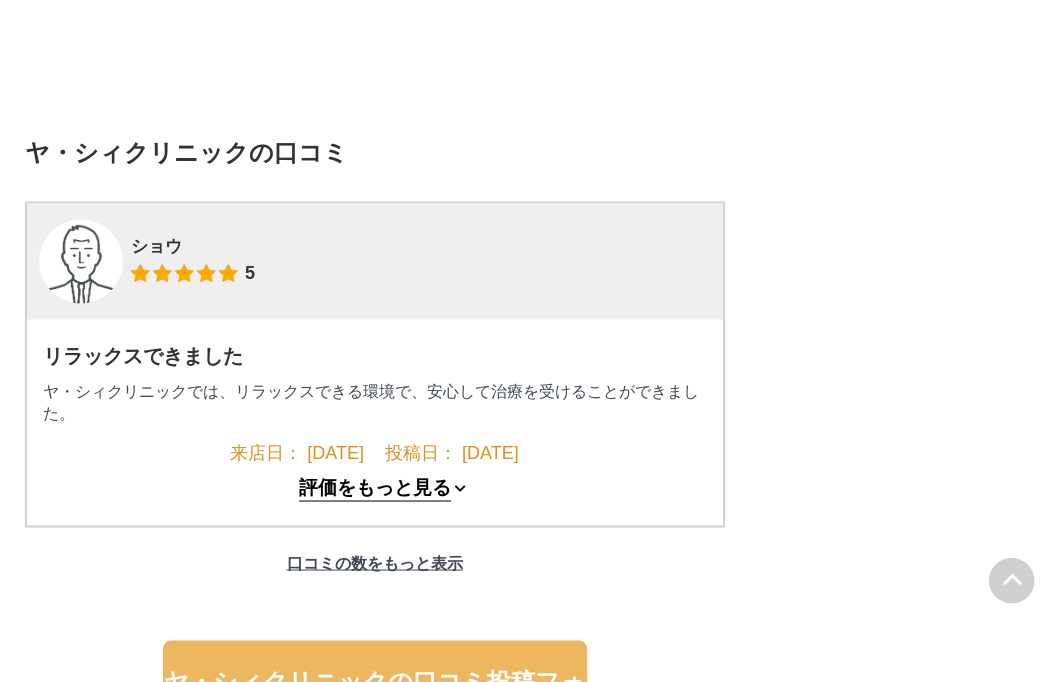 scroll, scrollTop: 2222, scrollLeft: 0, axis: vertical 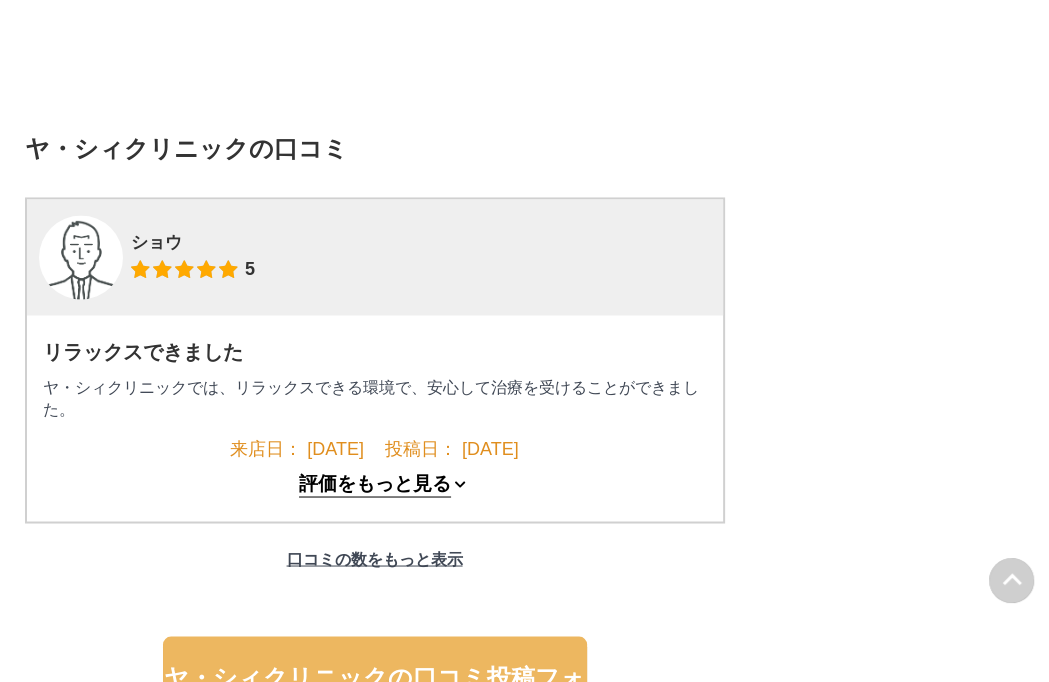 click on "5" at bounding box center (250, 269) 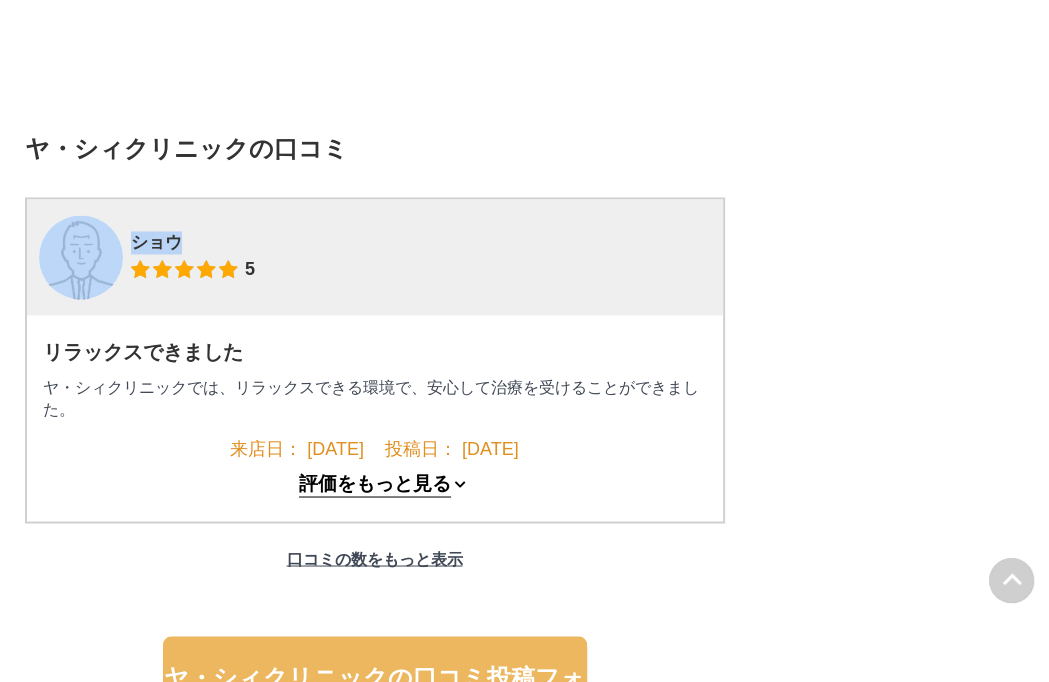 drag, startPoint x: 197, startPoint y: 313, endPoint x: 67, endPoint y: 289, distance: 132.19682 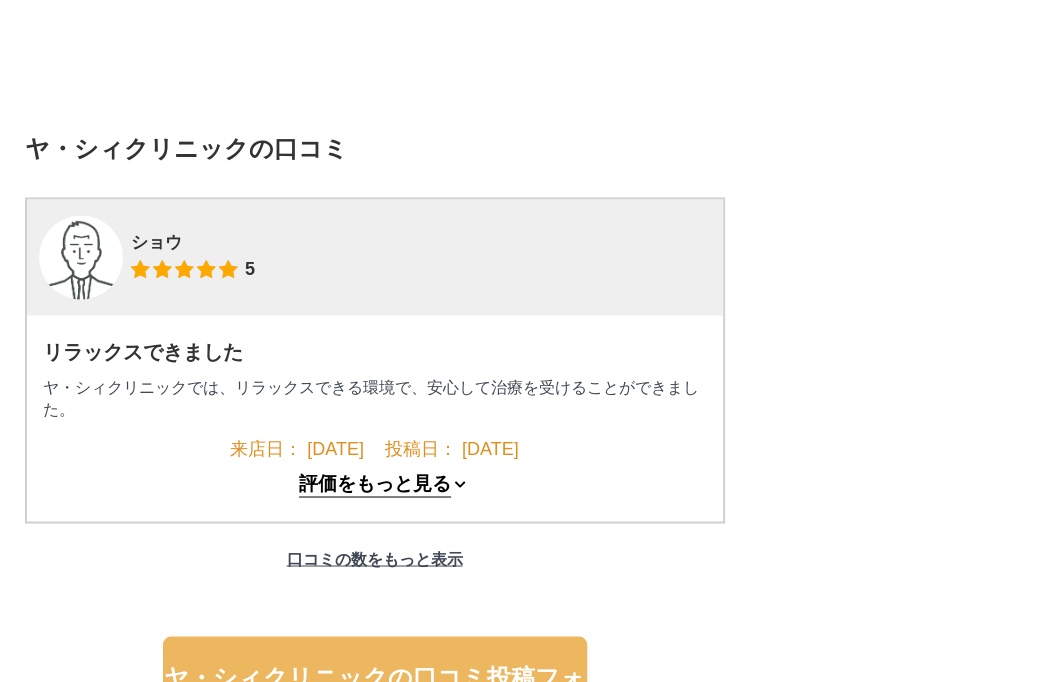 click on "ショウ" at bounding box center [193, 242] 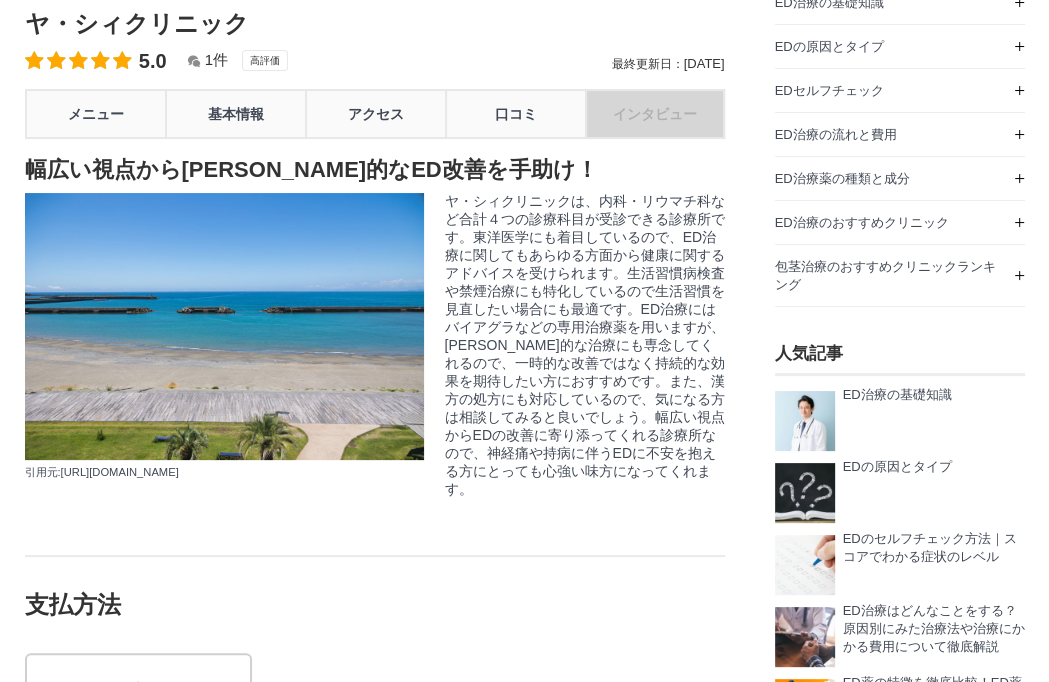 scroll, scrollTop: 0, scrollLeft: 0, axis: both 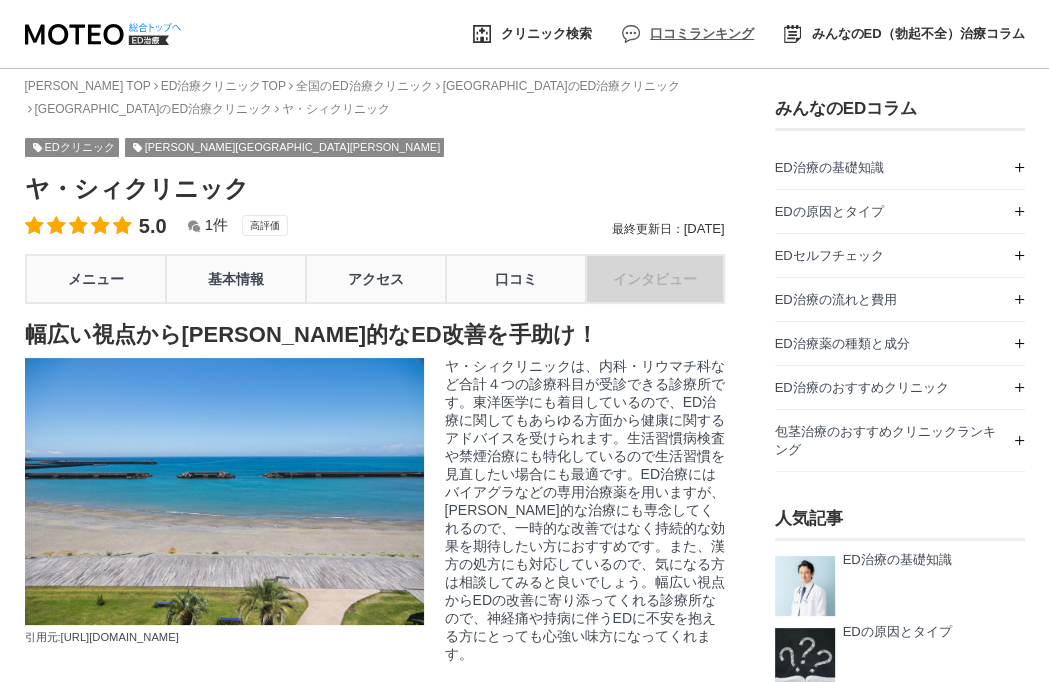 click on "口コミランキング" at bounding box center (702, 33) 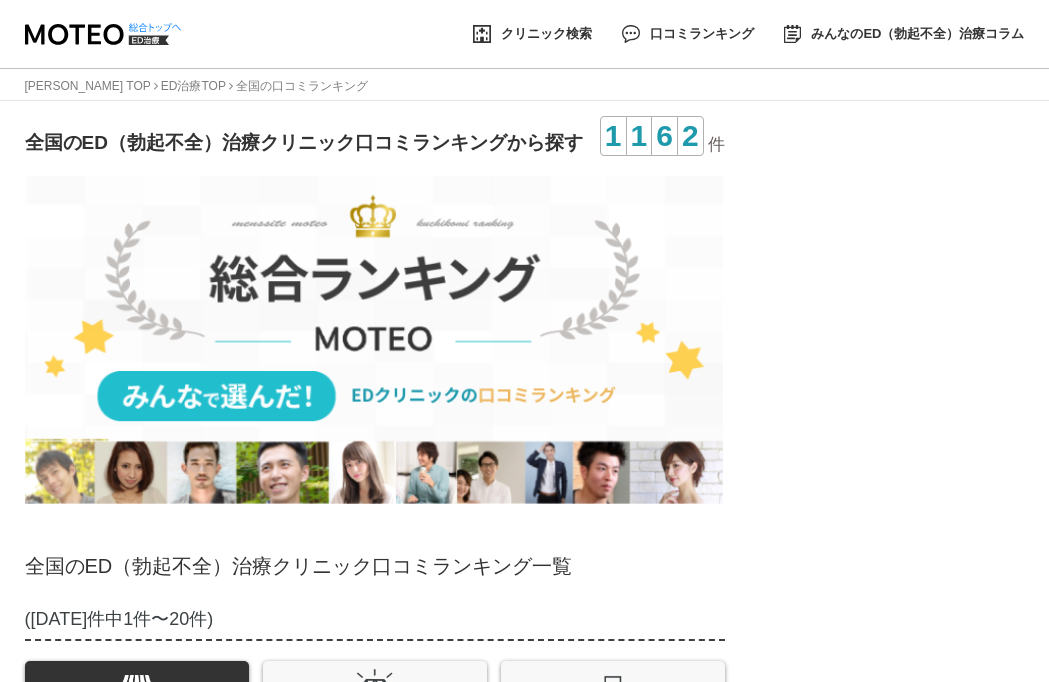 scroll, scrollTop: 211, scrollLeft: 0, axis: vertical 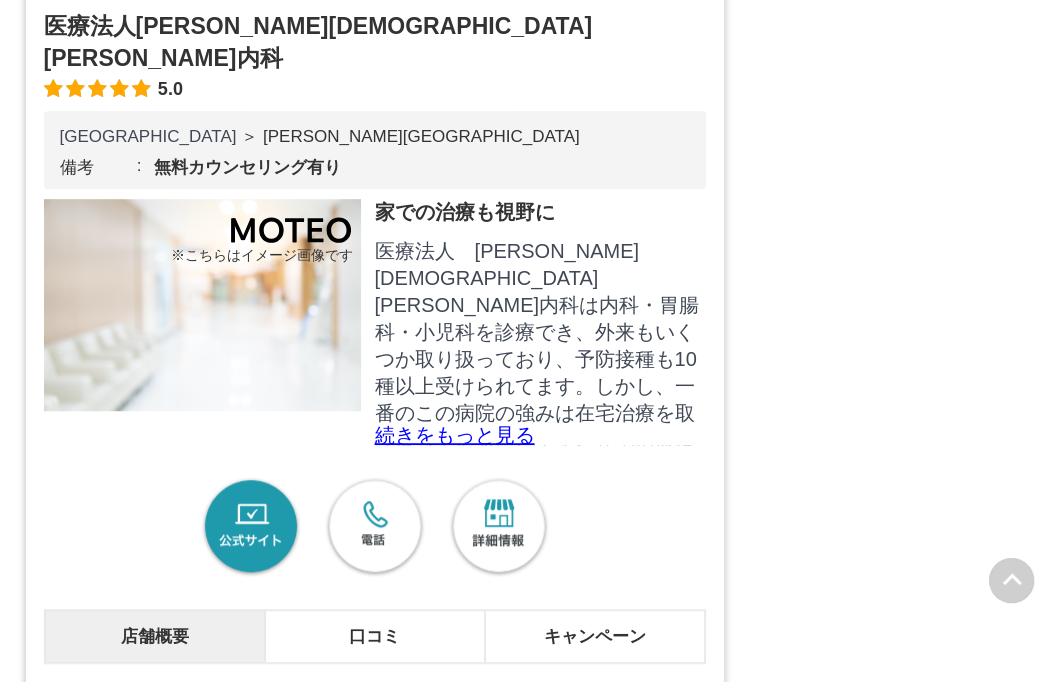 click on "口コミ" at bounding box center [375, 636] 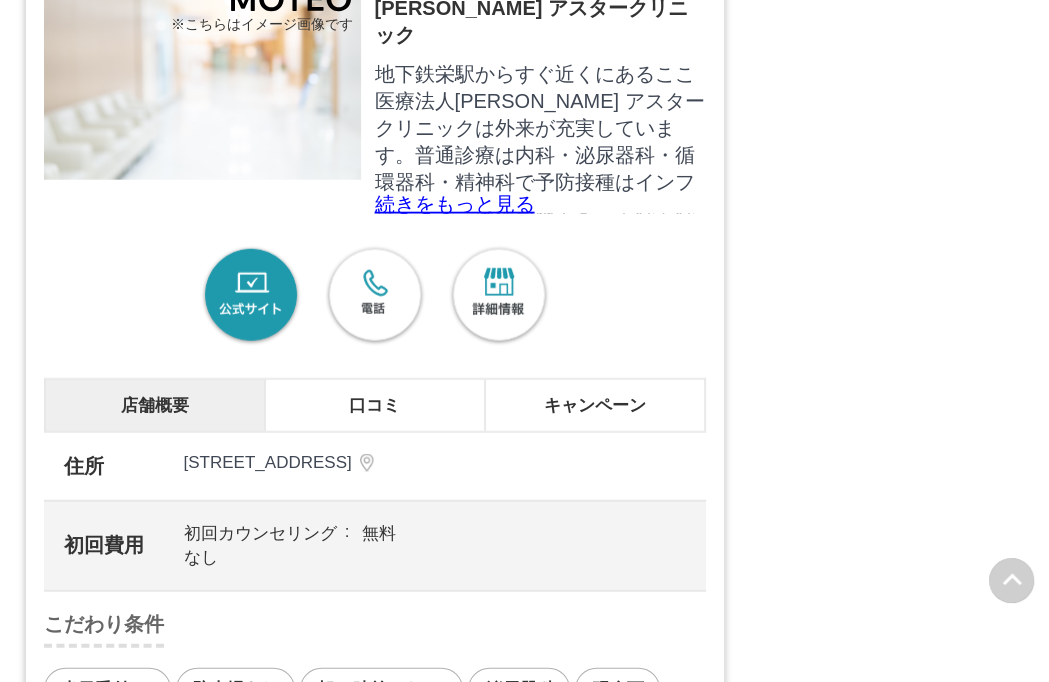 scroll, scrollTop: 3436, scrollLeft: 0, axis: vertical 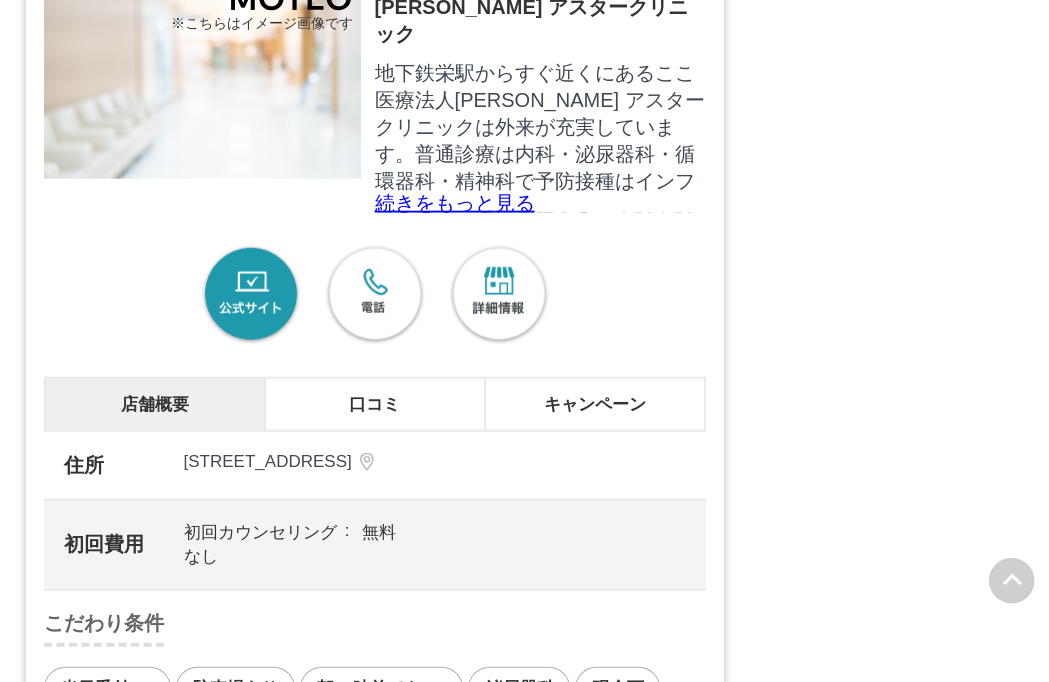 click on "口コミ" at bounding box center [375, 404] 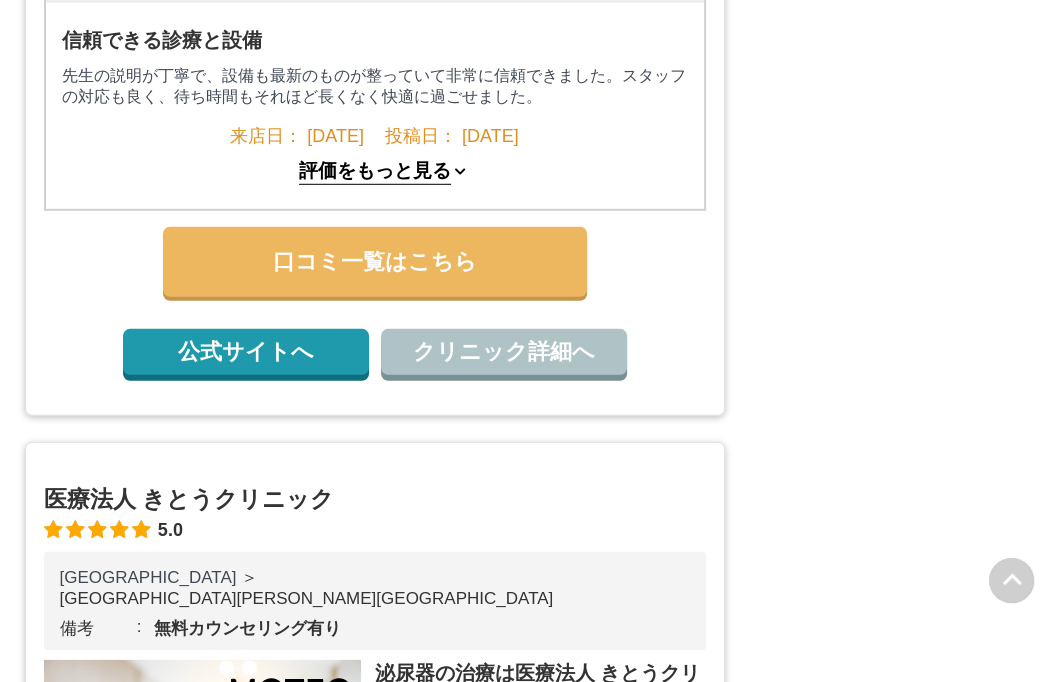 scroll, scrollTop: 4004, scrollLeft: 0, axis: vertical 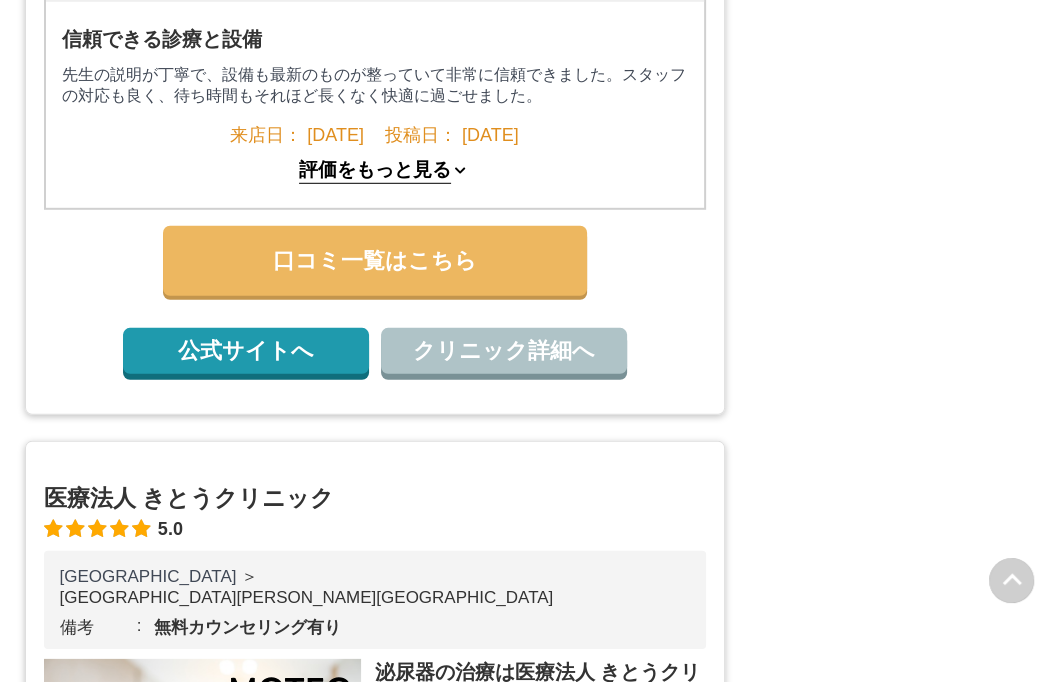 click on "評価をもっと見る" at bounding box center [375, 171] 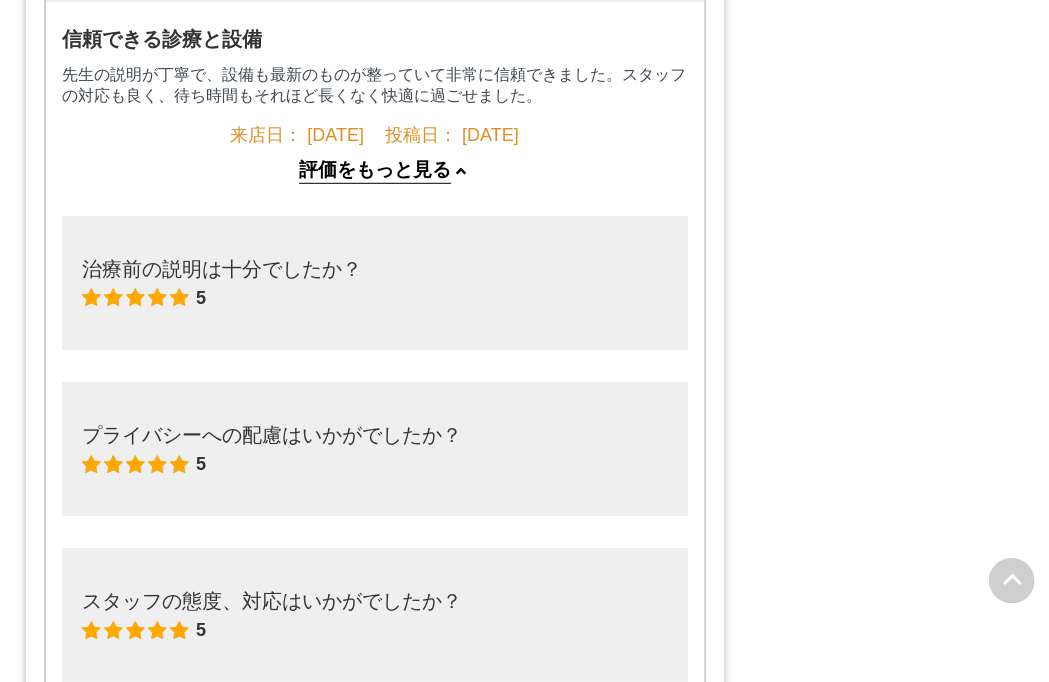 click on "評価をもっと見る" at bounding box center (375, 171) 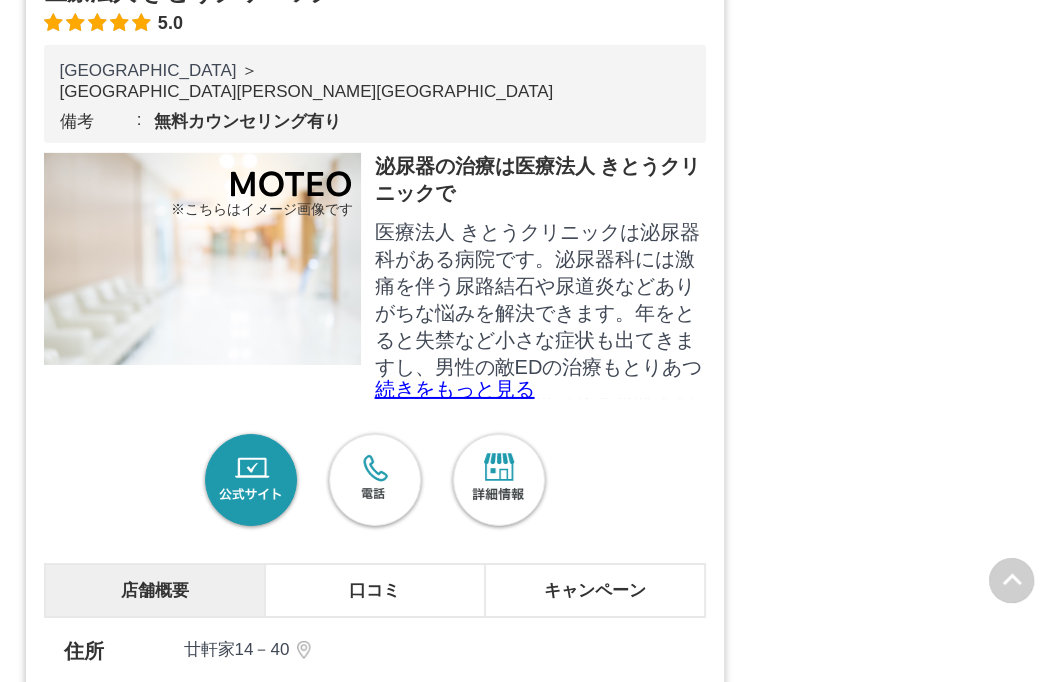 scroll, scrollTop: 4516, scrollLeft: 0, axis: vertical 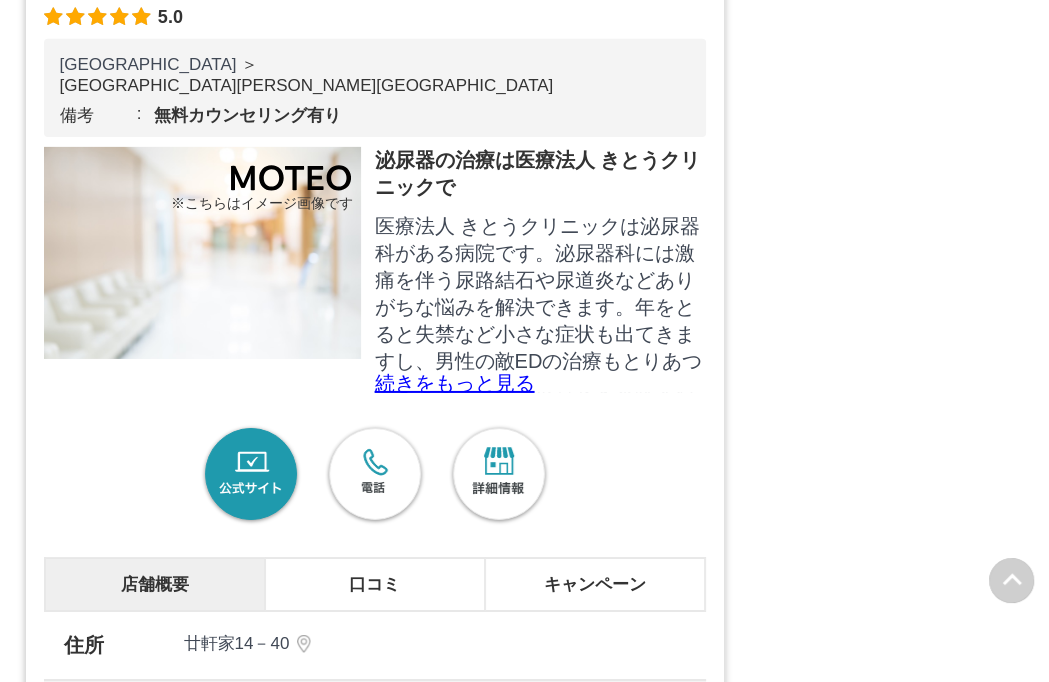 click on "口コミ" at bounding box center (375, 584) 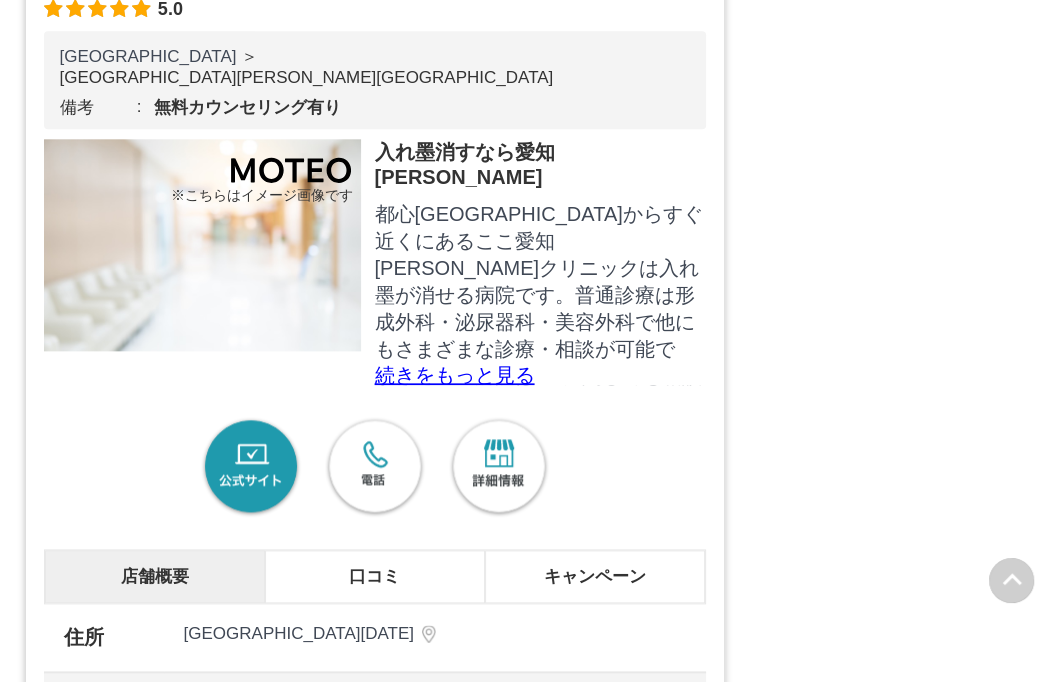 scroll, scrollTop: 6730, scrollLeft: 0, axis: vertical 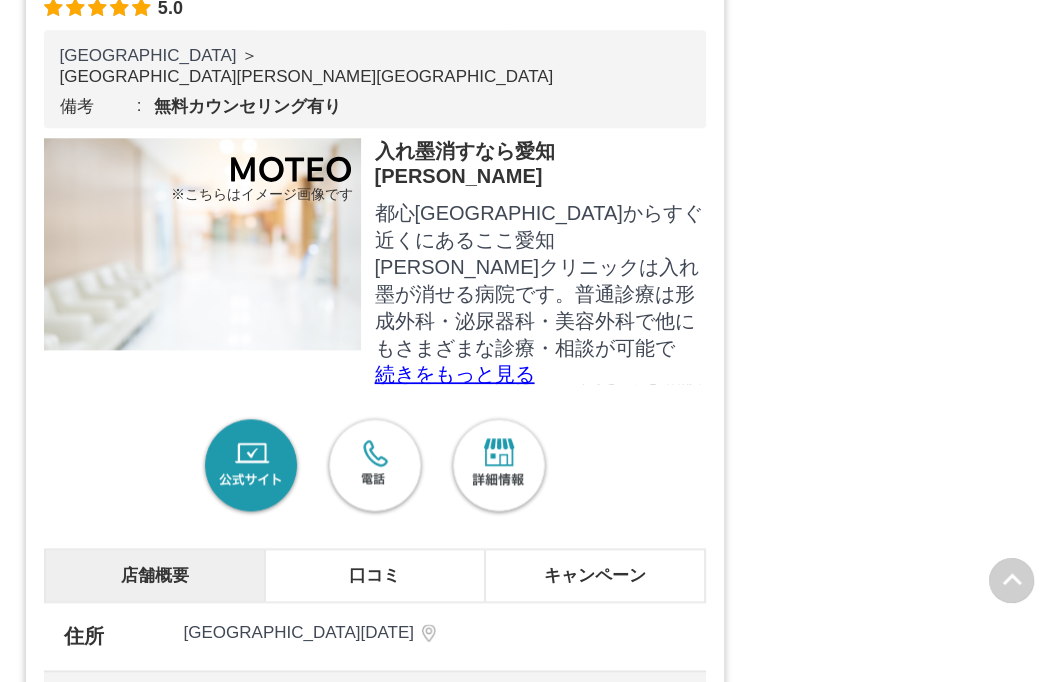 click on "口コミ" at bounding box center (375, 575) 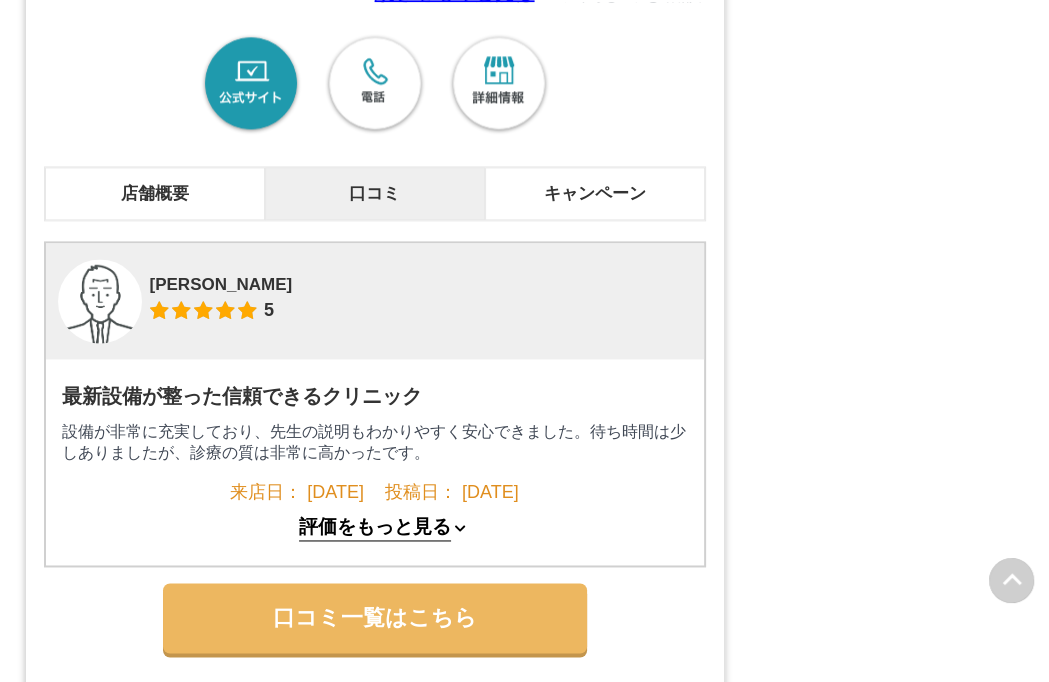 scroll, scrollTop: 7113, scrollLeft: 0, axis: vertical 